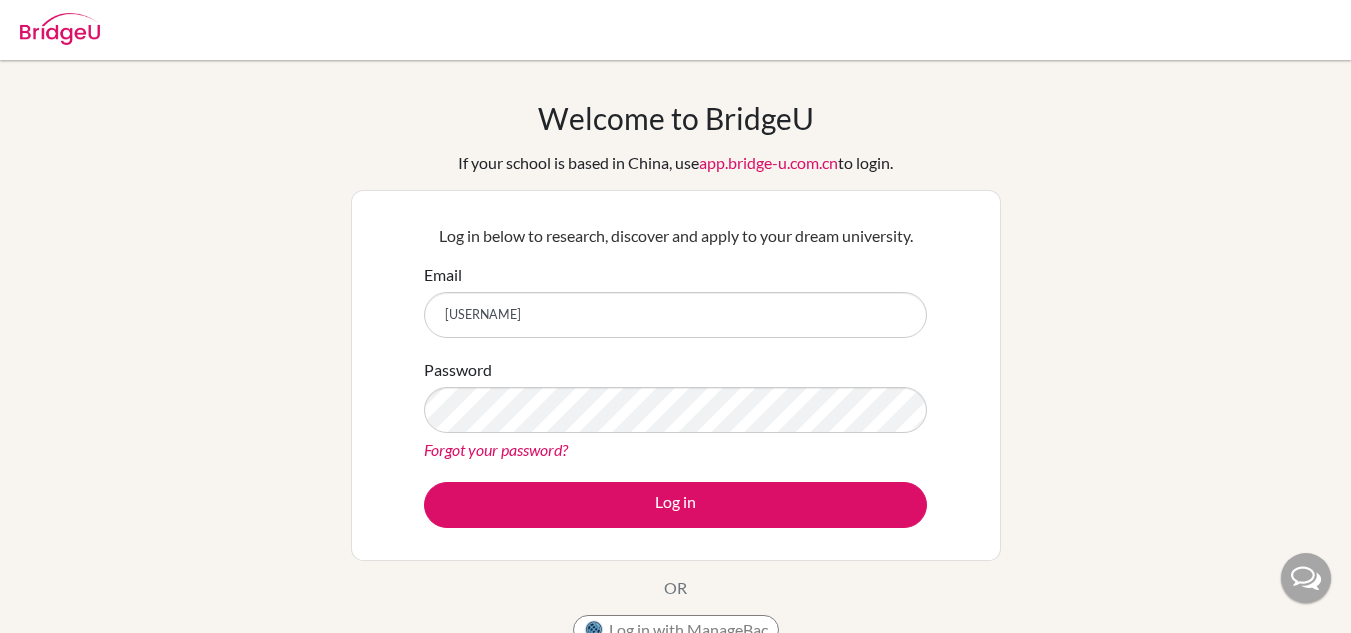 scroll, scrollTop: 0, scrollLeft: 0, axis: both 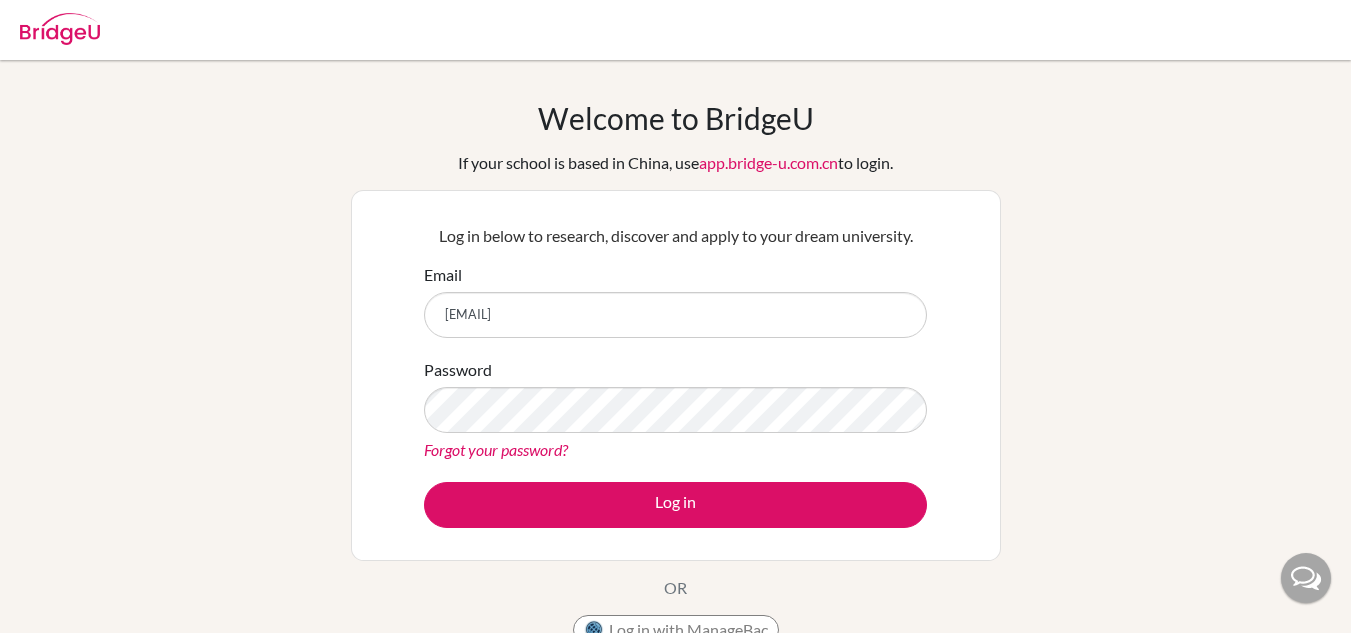 click on "Forgot your password?" at bounding box center (496, 449) 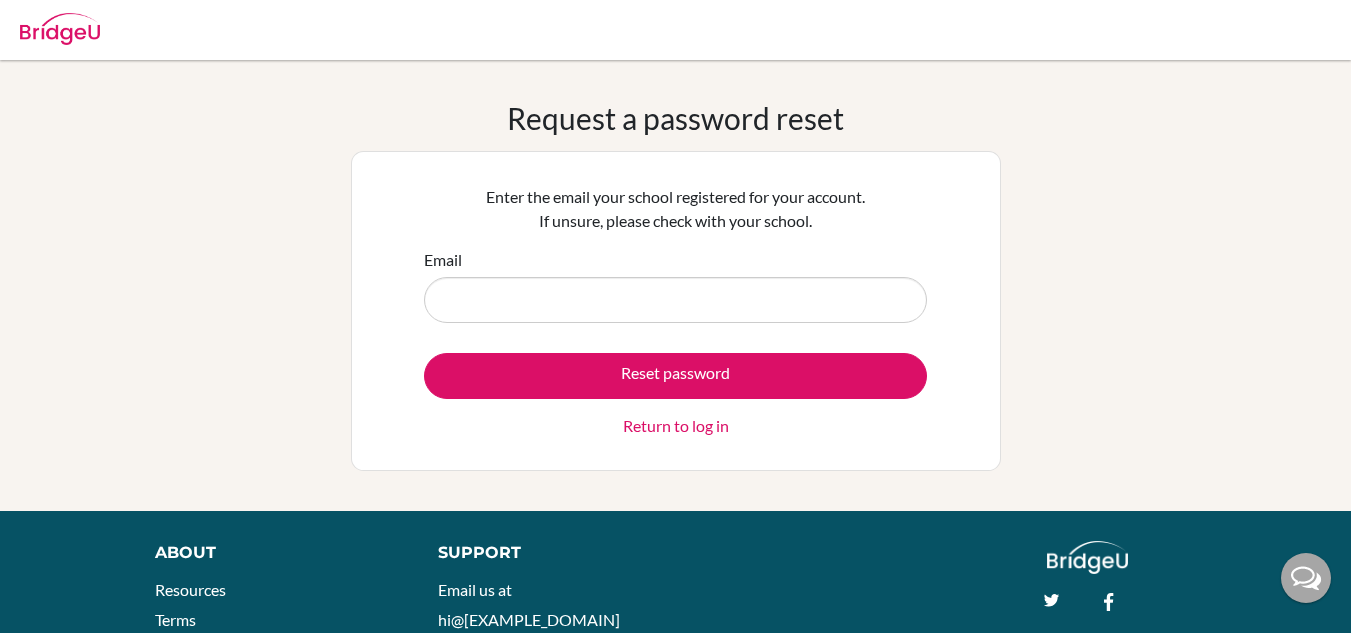 scroll, scrollTop: 0, scrollLeft: 0, axis: both 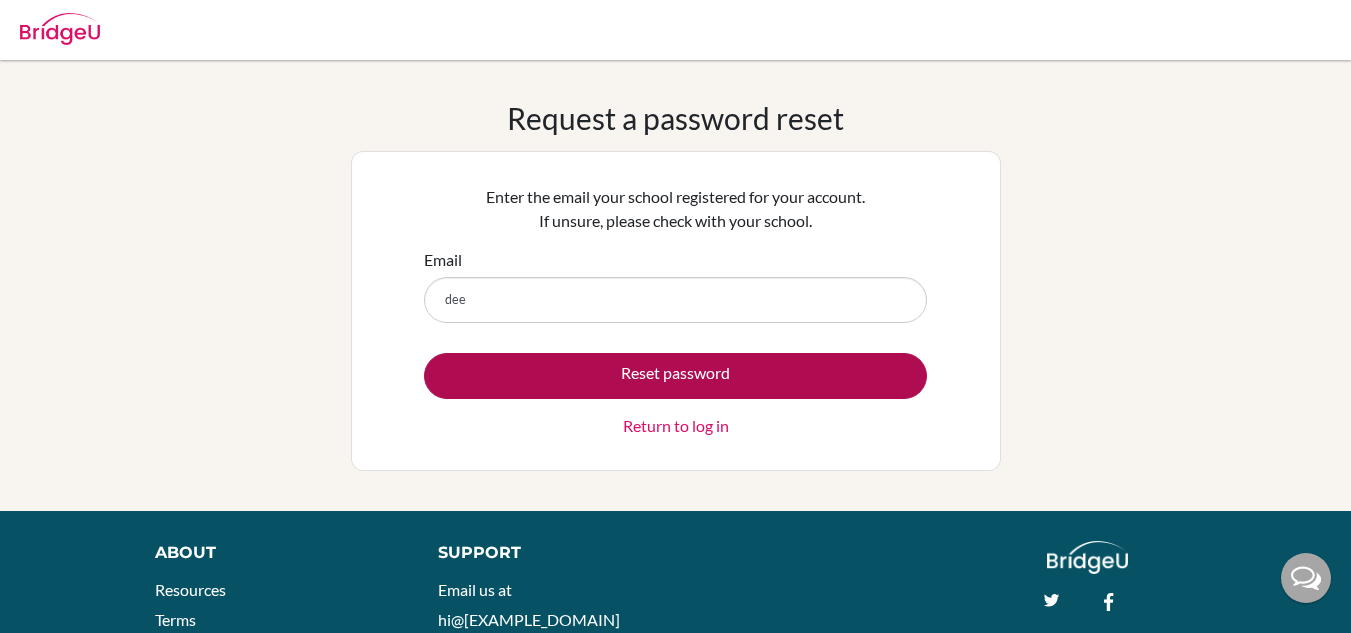 type on "[EMAIL]" 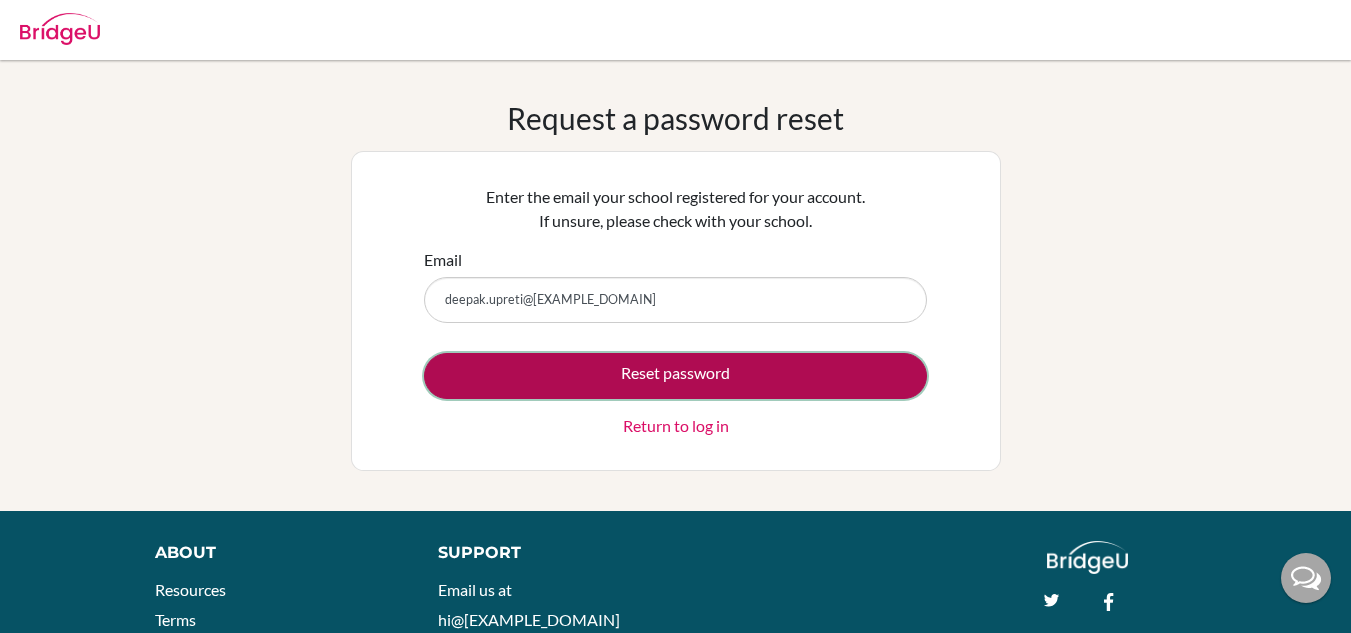 click on "Reset password" at bounding box center [675, 376] 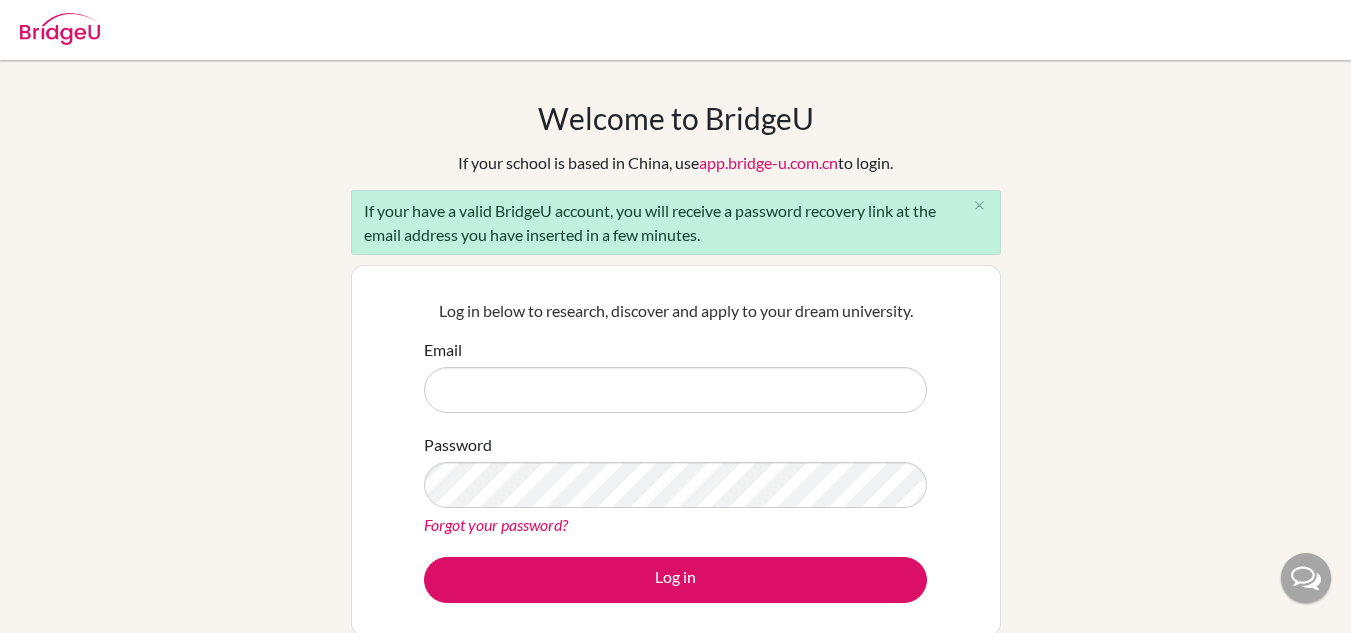scroll, scrollTop: 0, scrollLeft: 0, axis: both 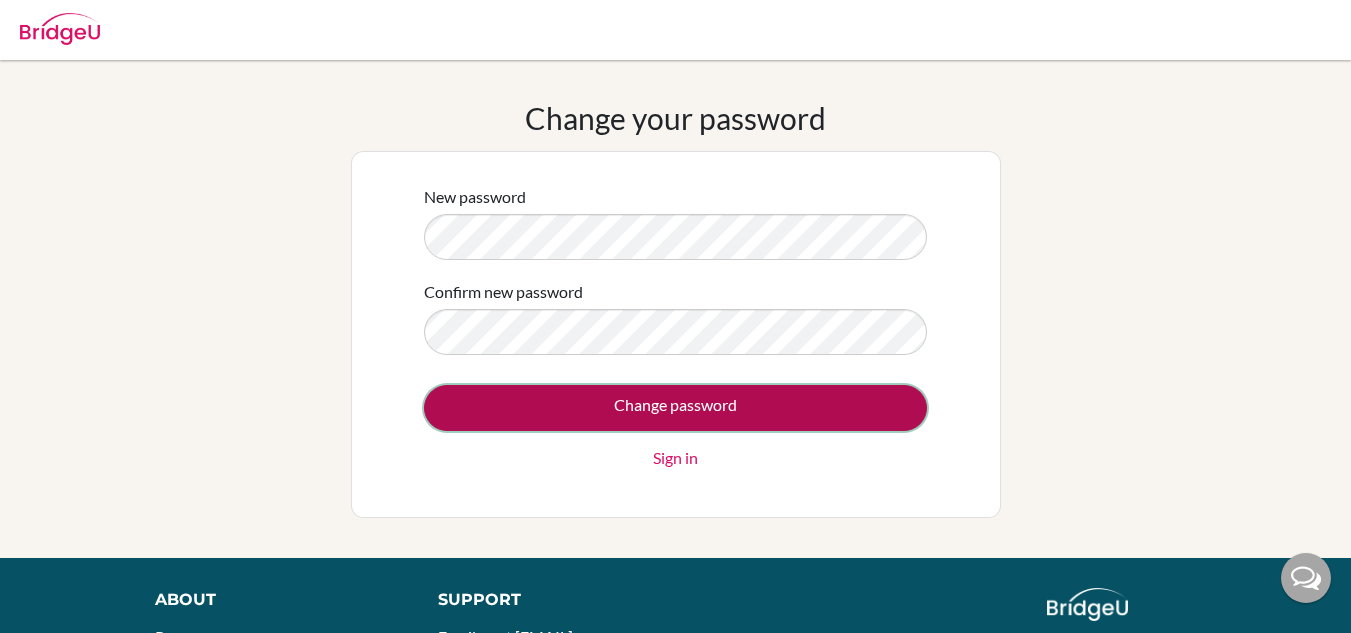 click on "Change password" at bounding box center [675, 408] 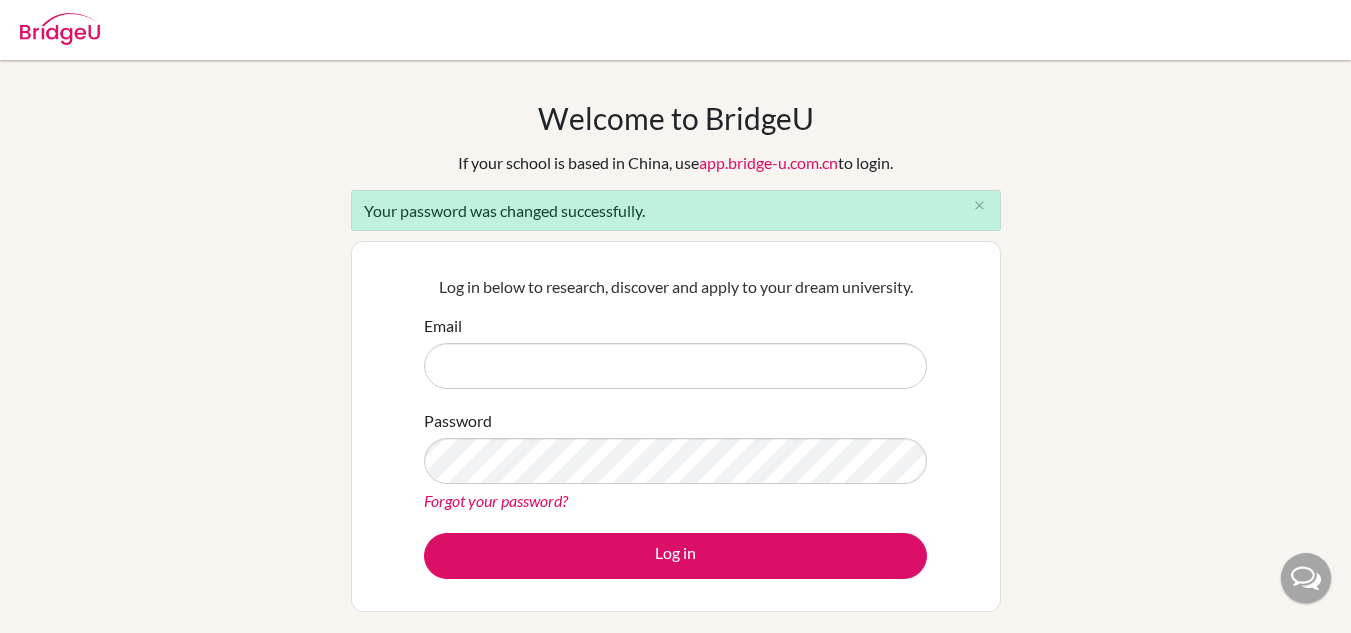 scroll, scrollTop: 0, scrollLeft: 0, axis: both 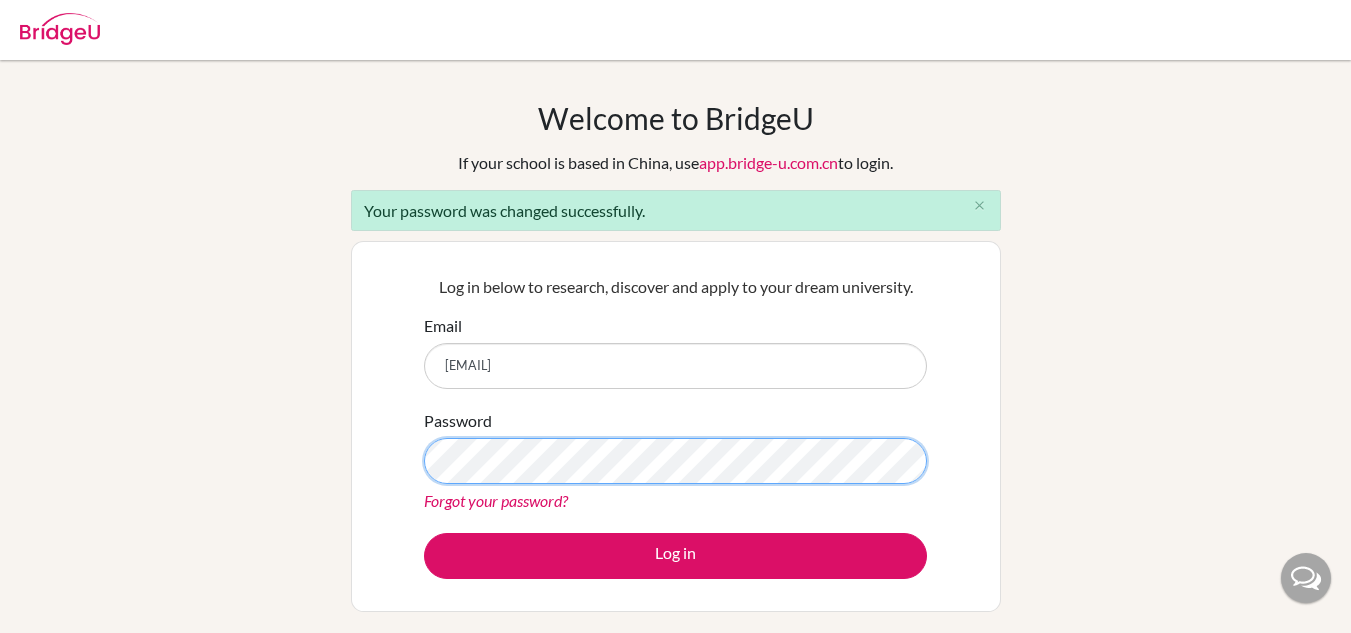 click on "Log in" at bounding box center (675, 556) 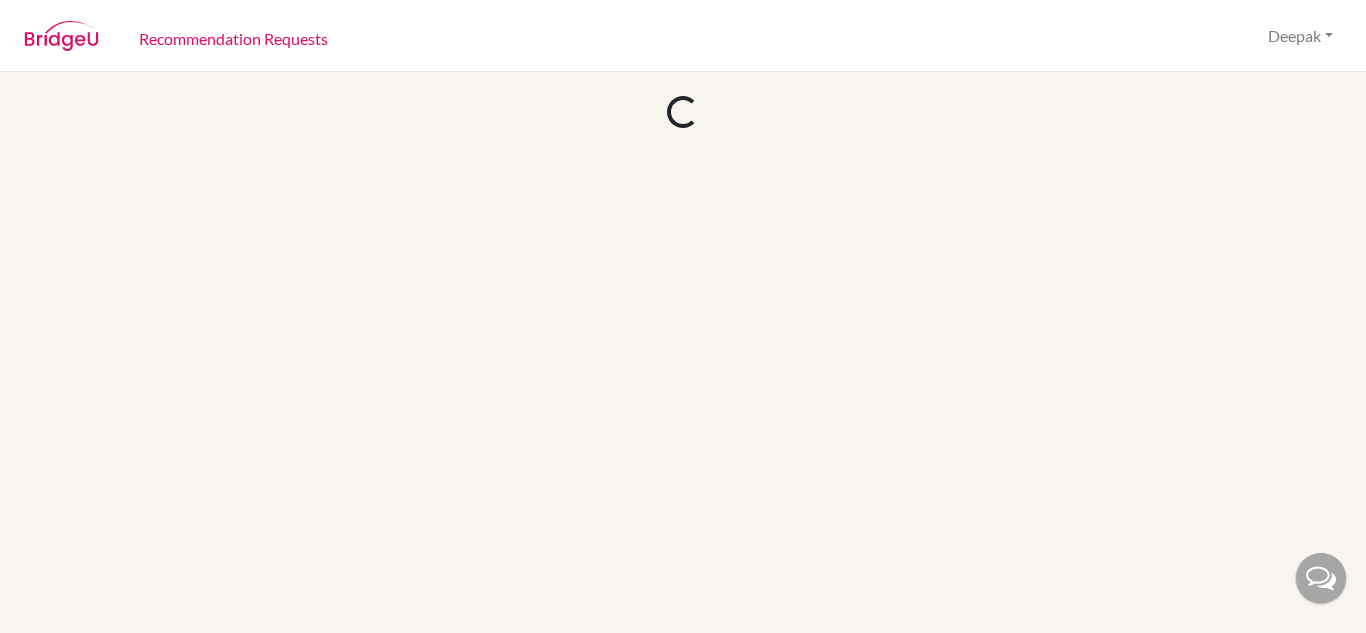 scroll, scrollTop: 0, scrollLeft: 0, axis: both 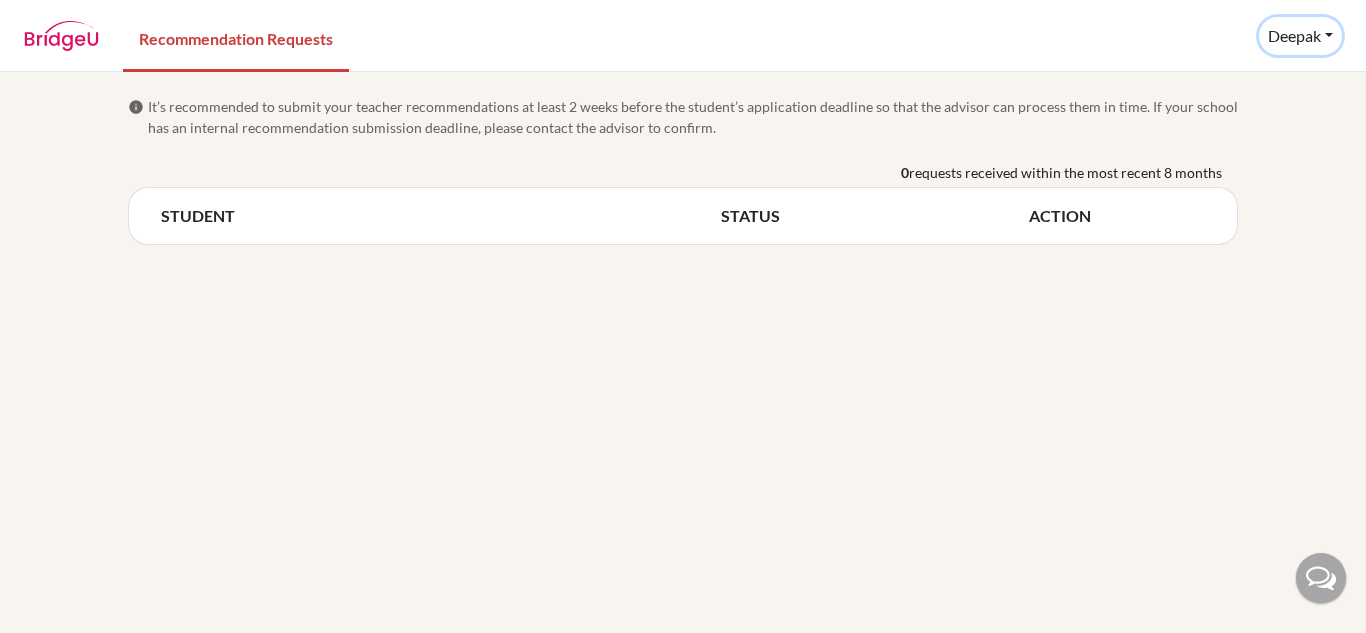 click on "Deepak" at bounding box center (1300, 36) 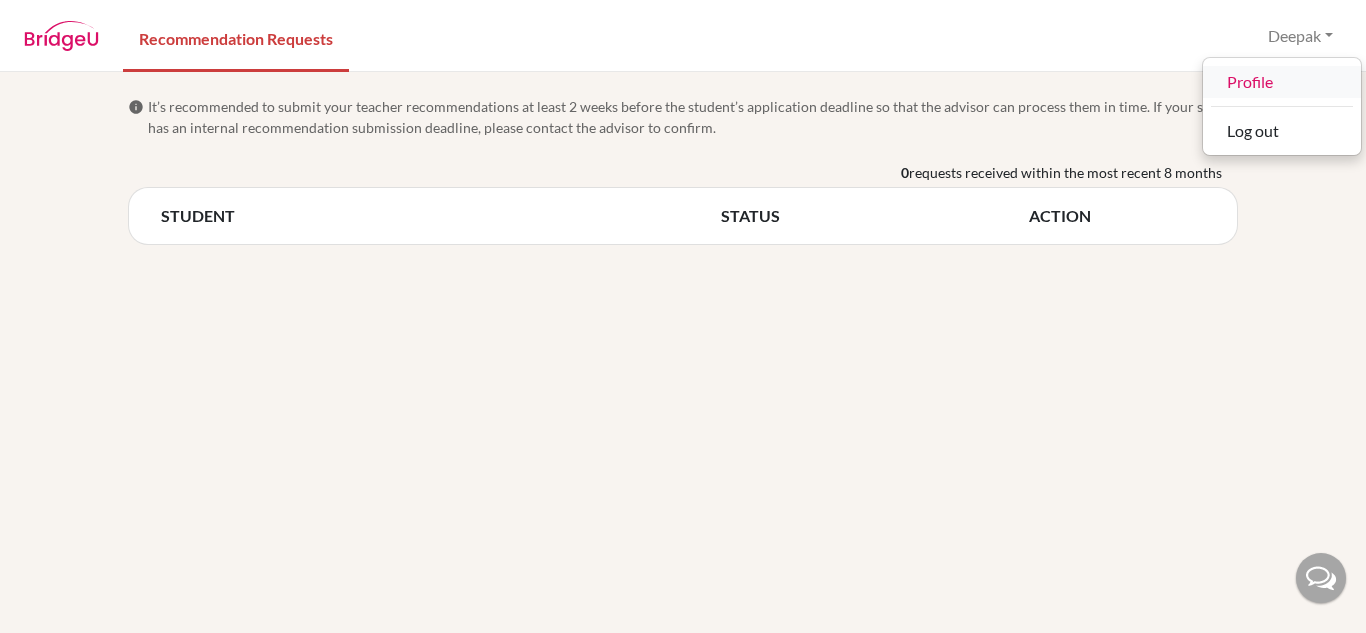 click on "Profile" at bounding box center [1282, 82] 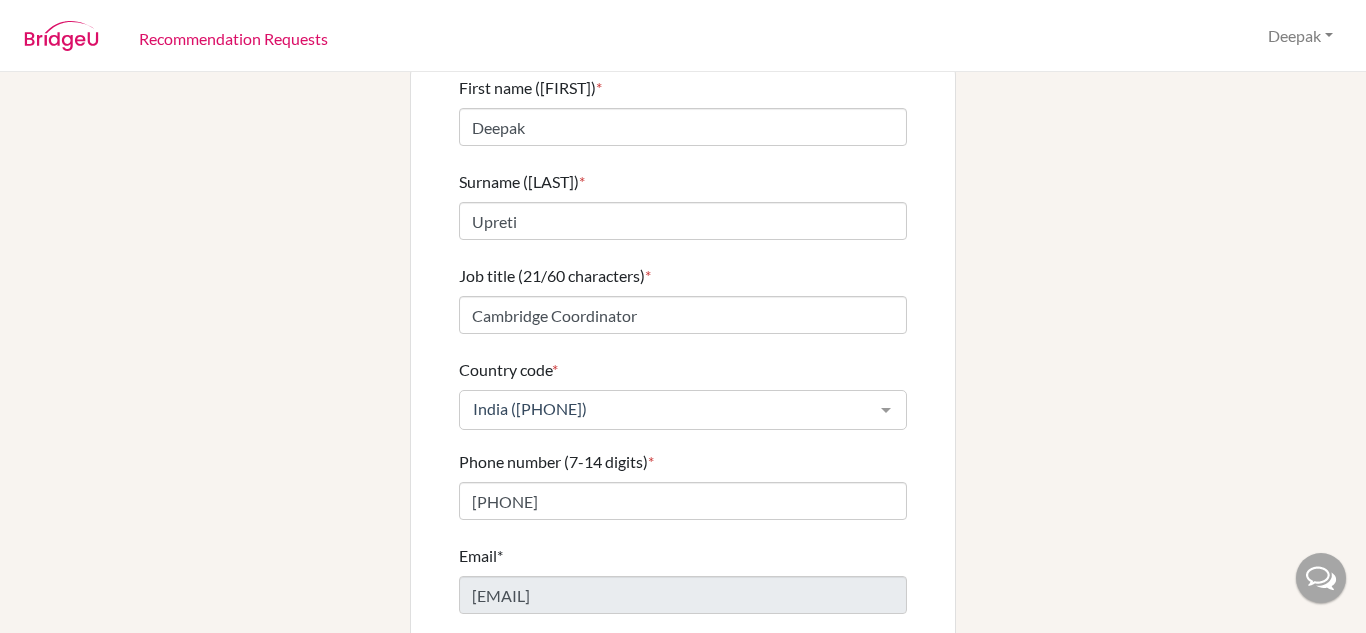scroll, scrollTop: 129, scrollLeft: 0, axis: vertical 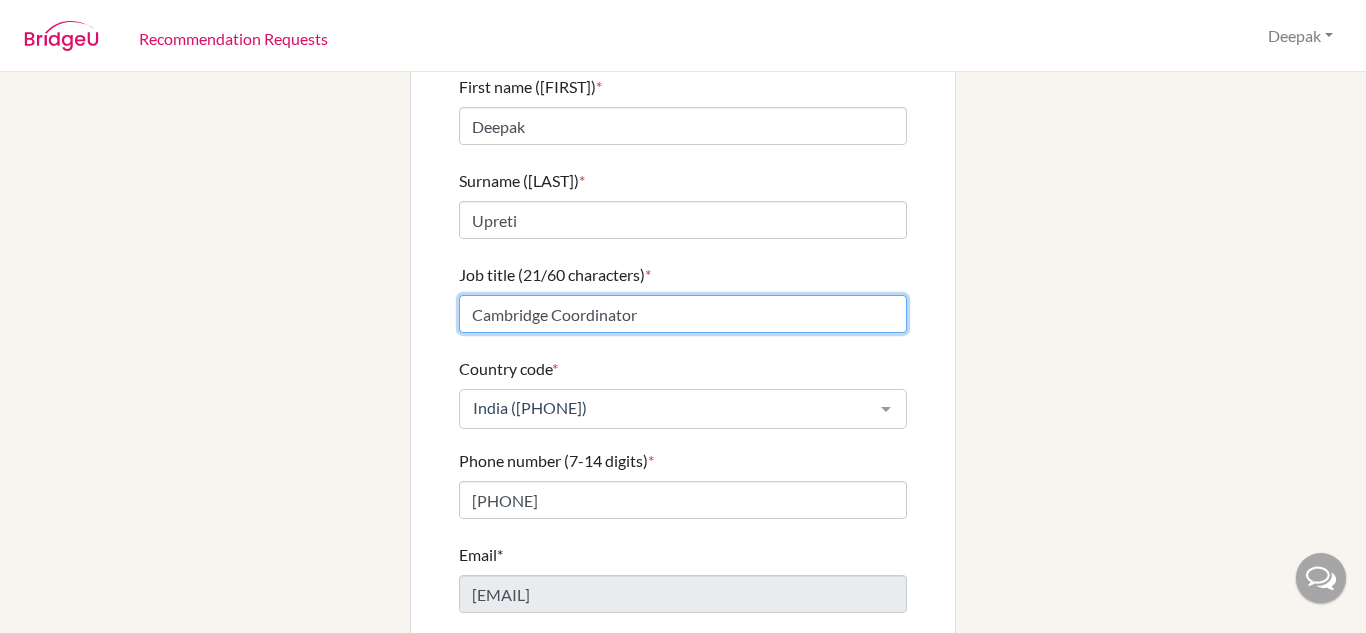 click on "Cambridge Coordinator" at bounding box center [683, 314] 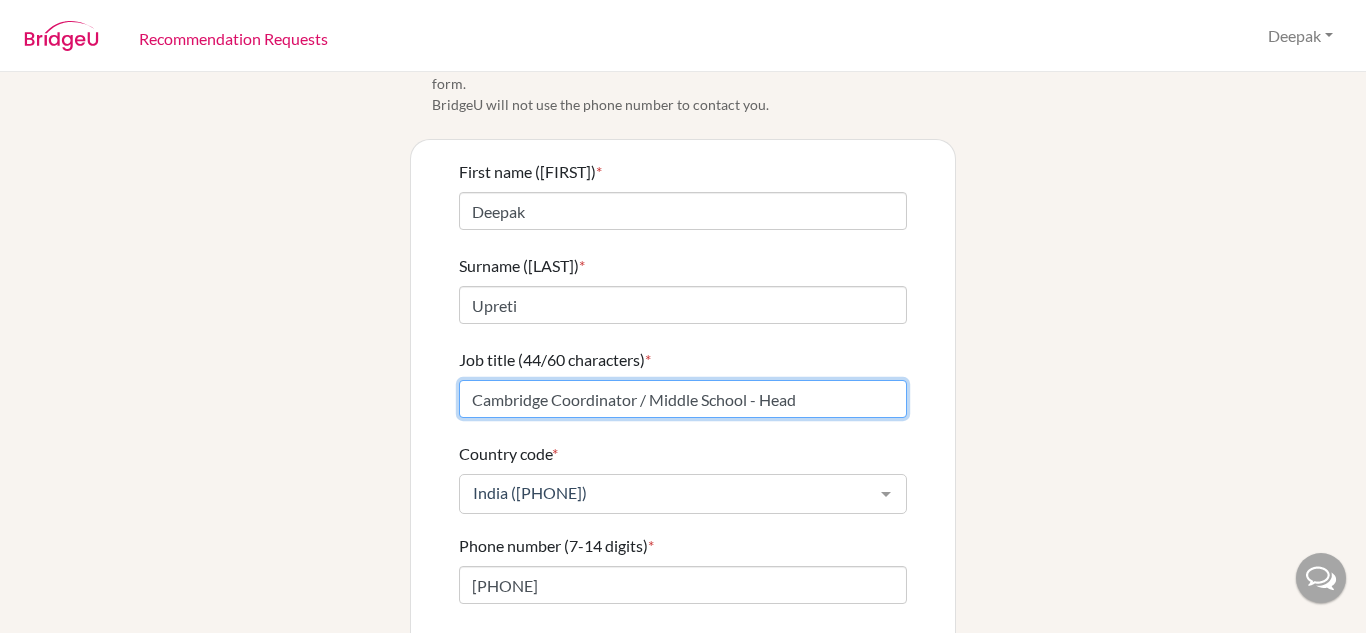 scroll, scrollTop: 219, scrollLeft: 0, axis: vertical 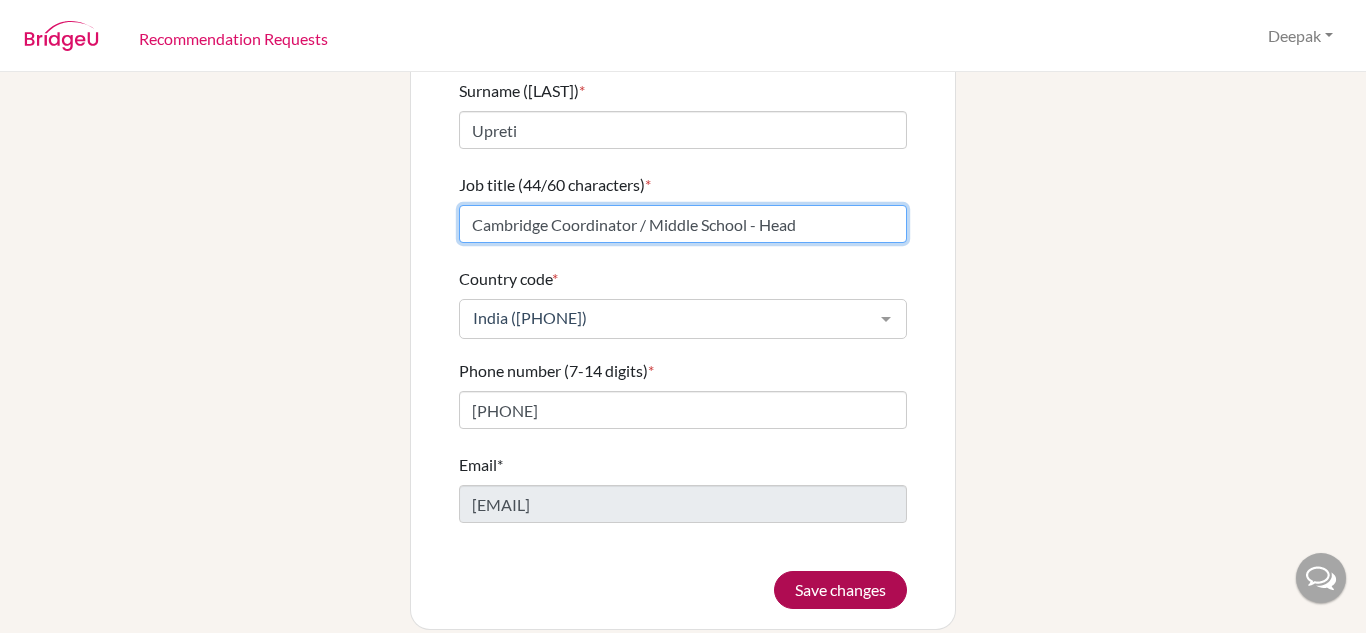 type on "Cambridge Coordinator / Middle School - Head" 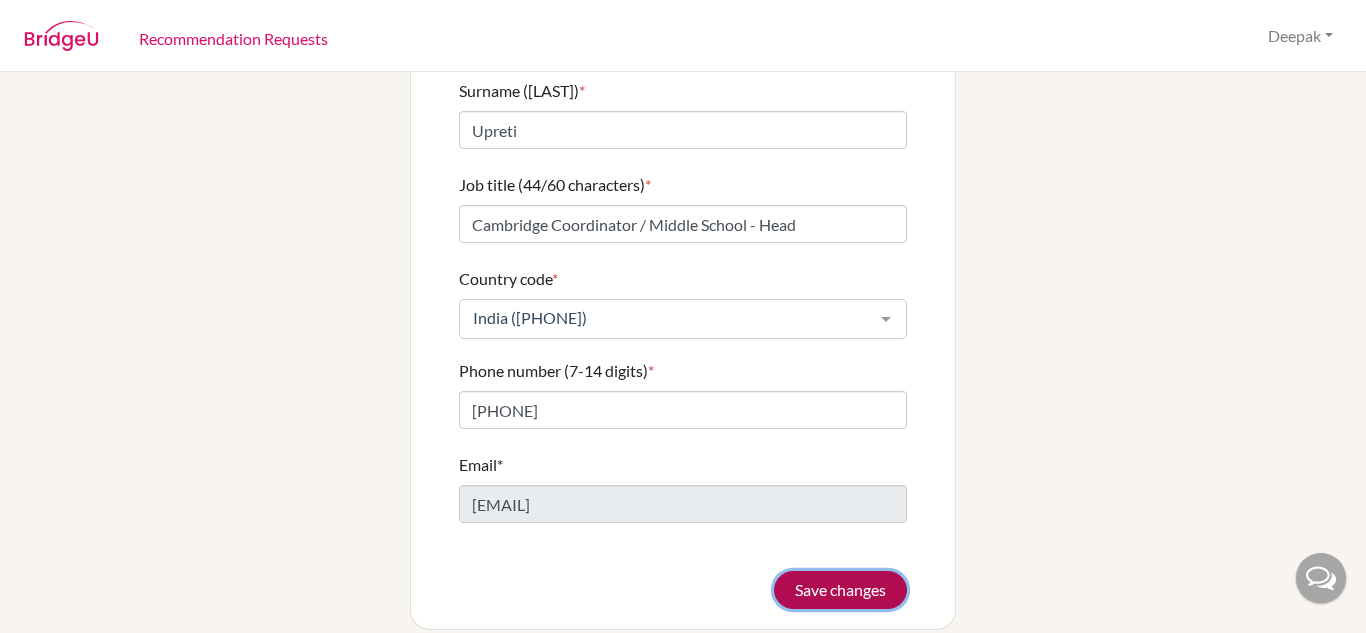 click on "Save changes" at bounding box center [840, 590] 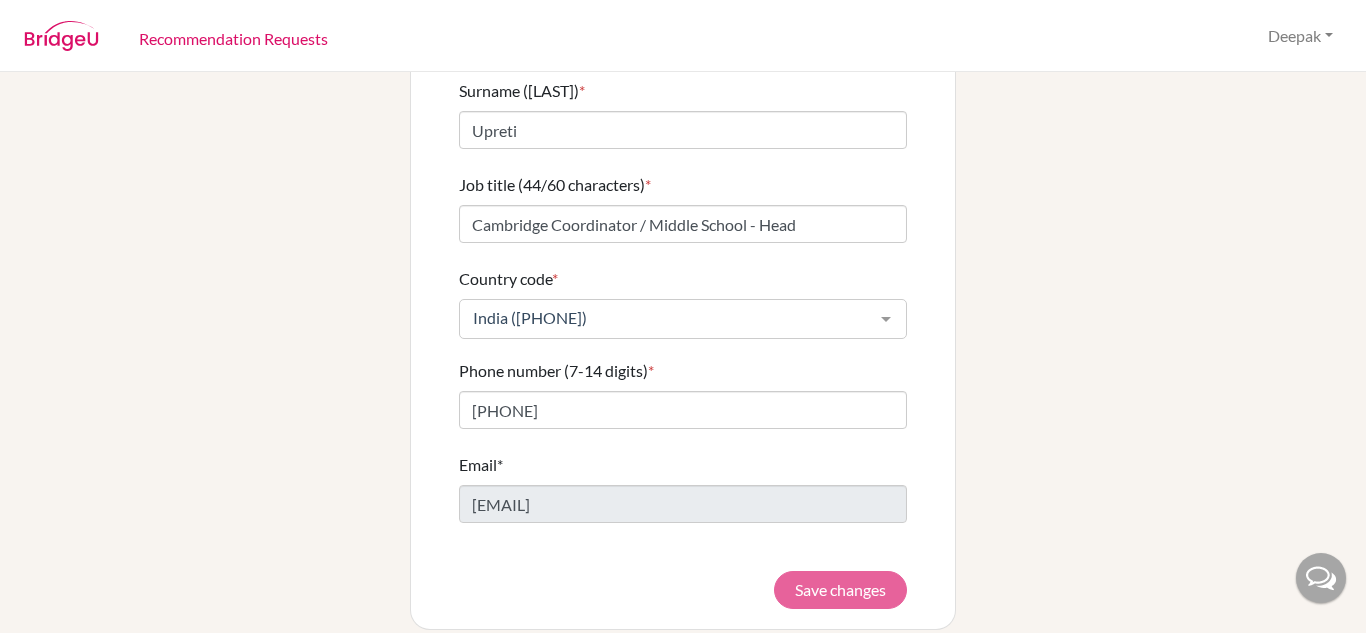 scroll, scrollTop: 0, scrollLeft: 0, axis: both 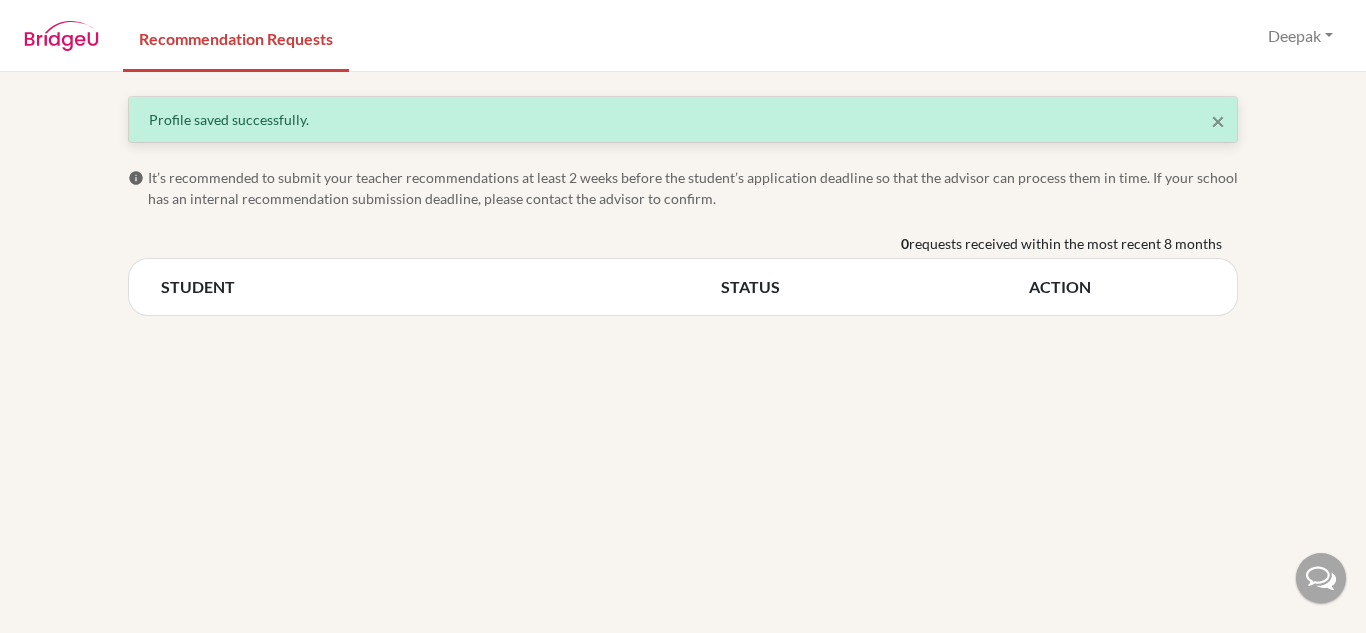 click on "STUDENT" at bounding box center (441, 287) 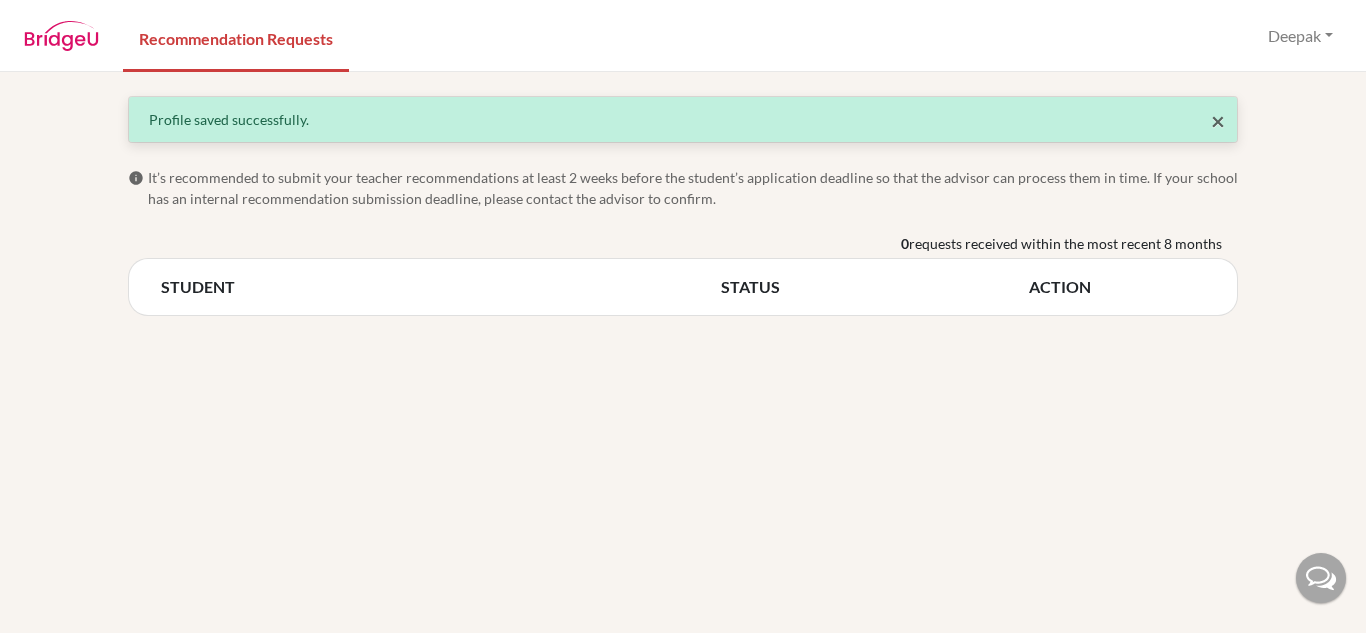 click on "×" at bounding box center [1218, 120] 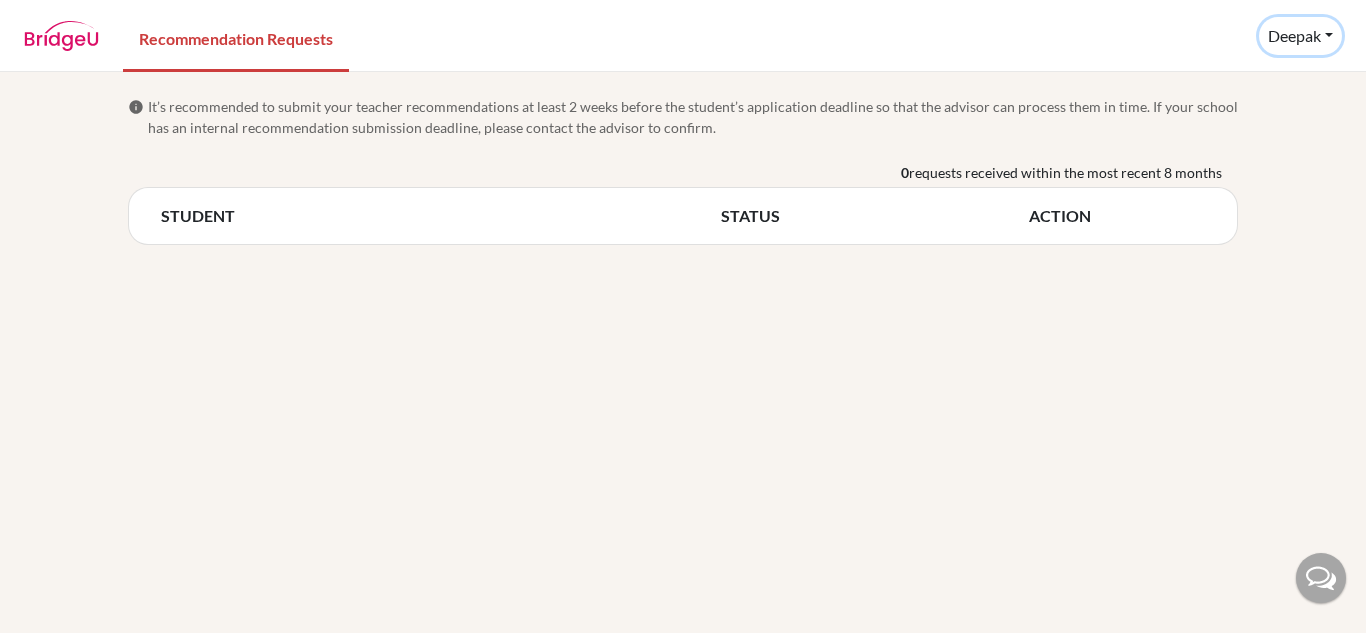 click on "Deepak" at bounding box center [1300, 36] 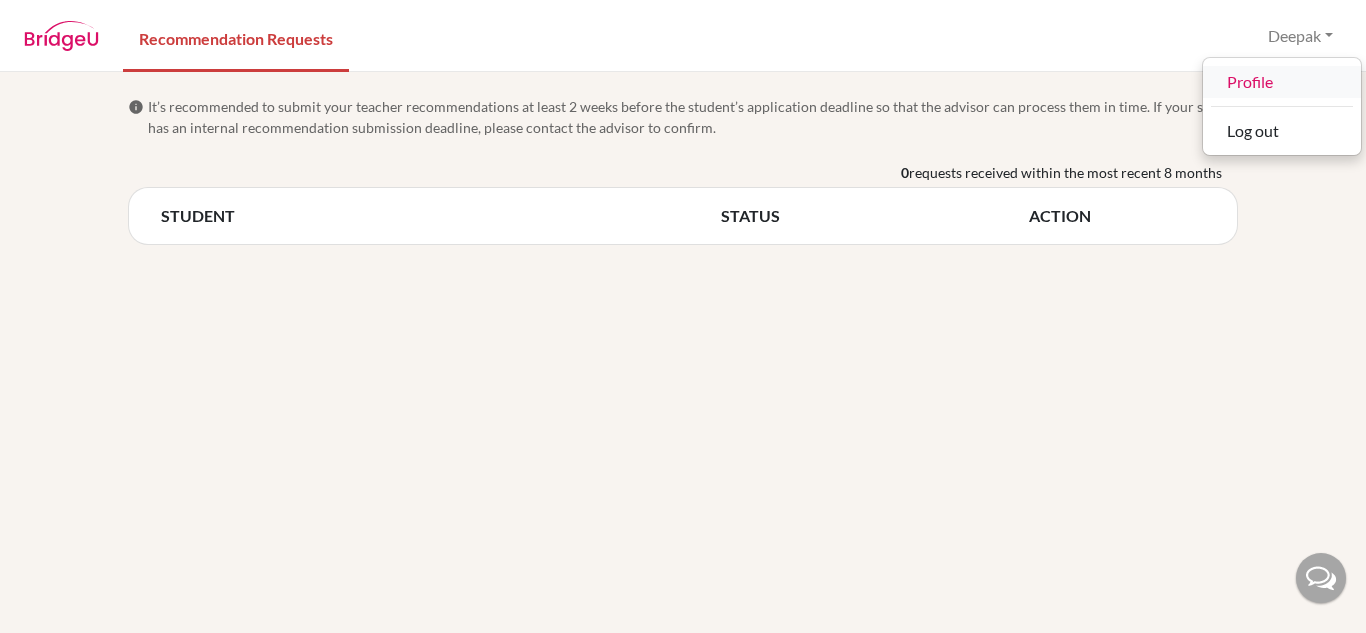 click on "Profile" at bounding box center (1282, 82) 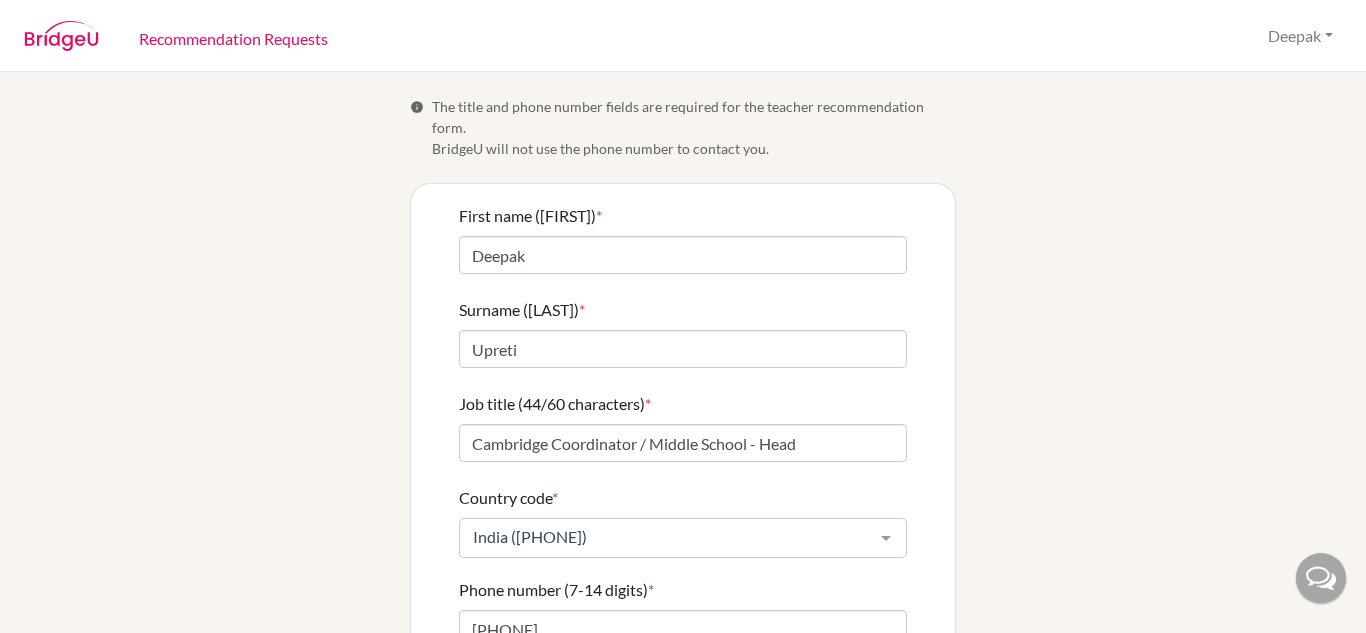 scroll, scrollTop: 219, scrollLeft: 0, axis: vertical 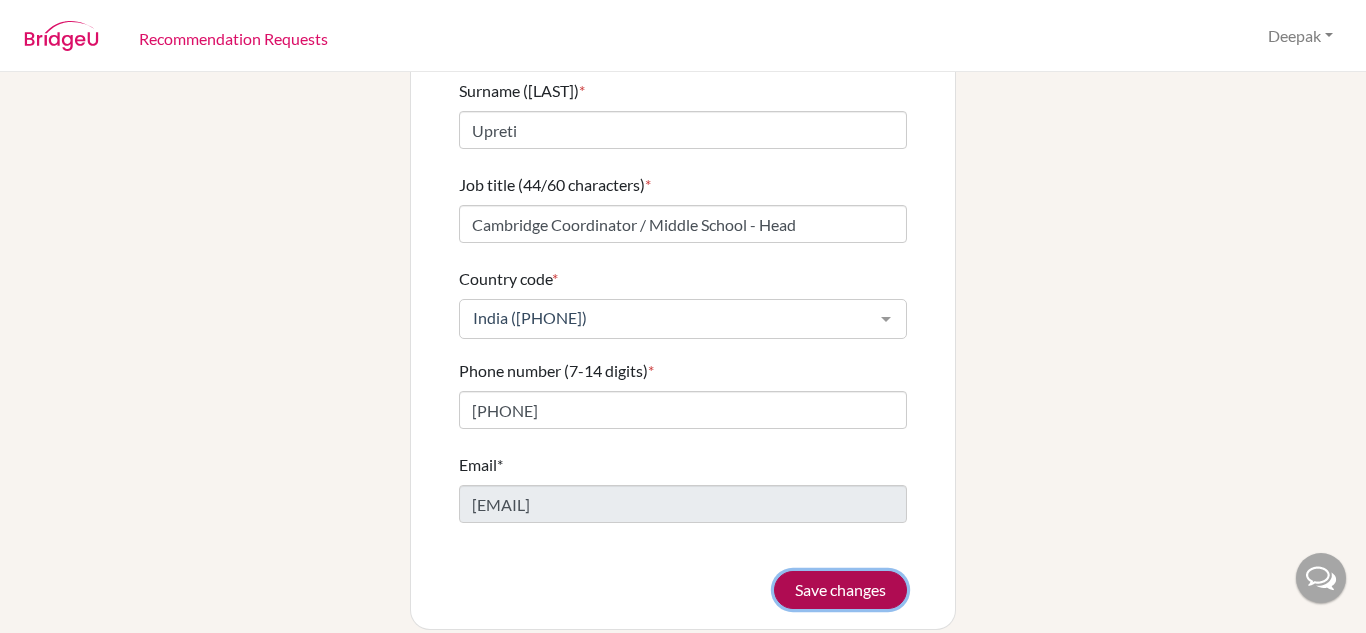 click on "Save changes" at bounding box center [840, 590] 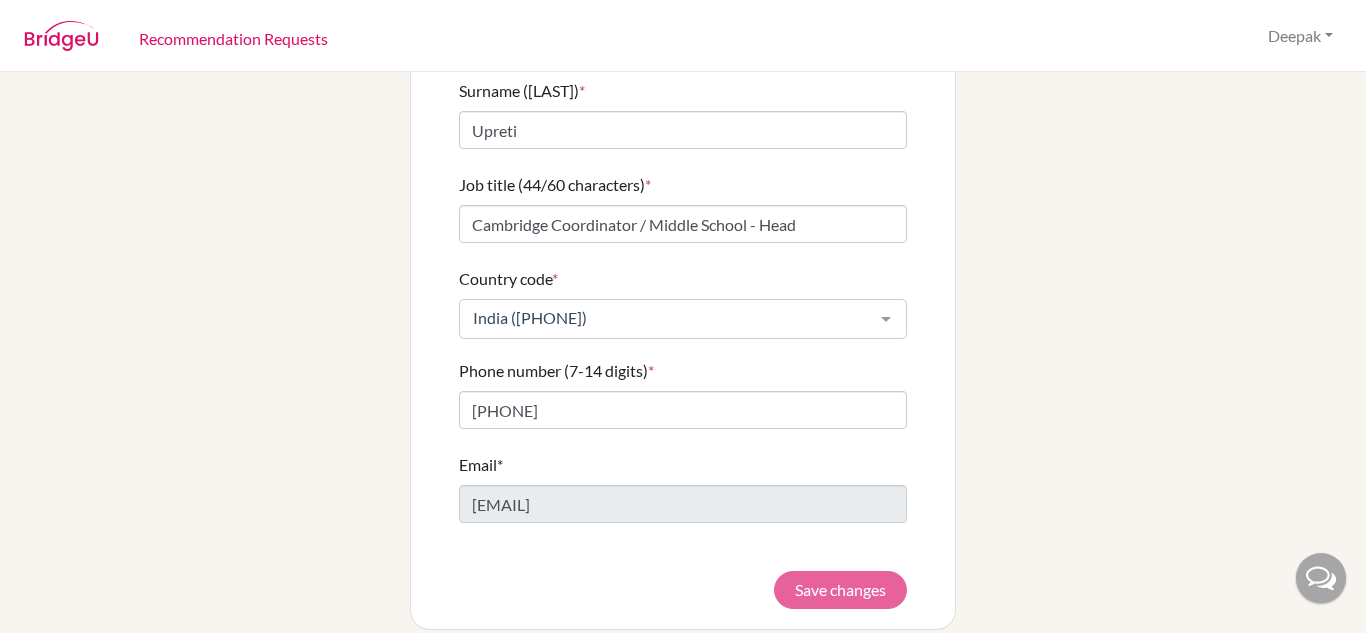 scroll, scrollTop: 0, scrollLeft: 0, axis: both 